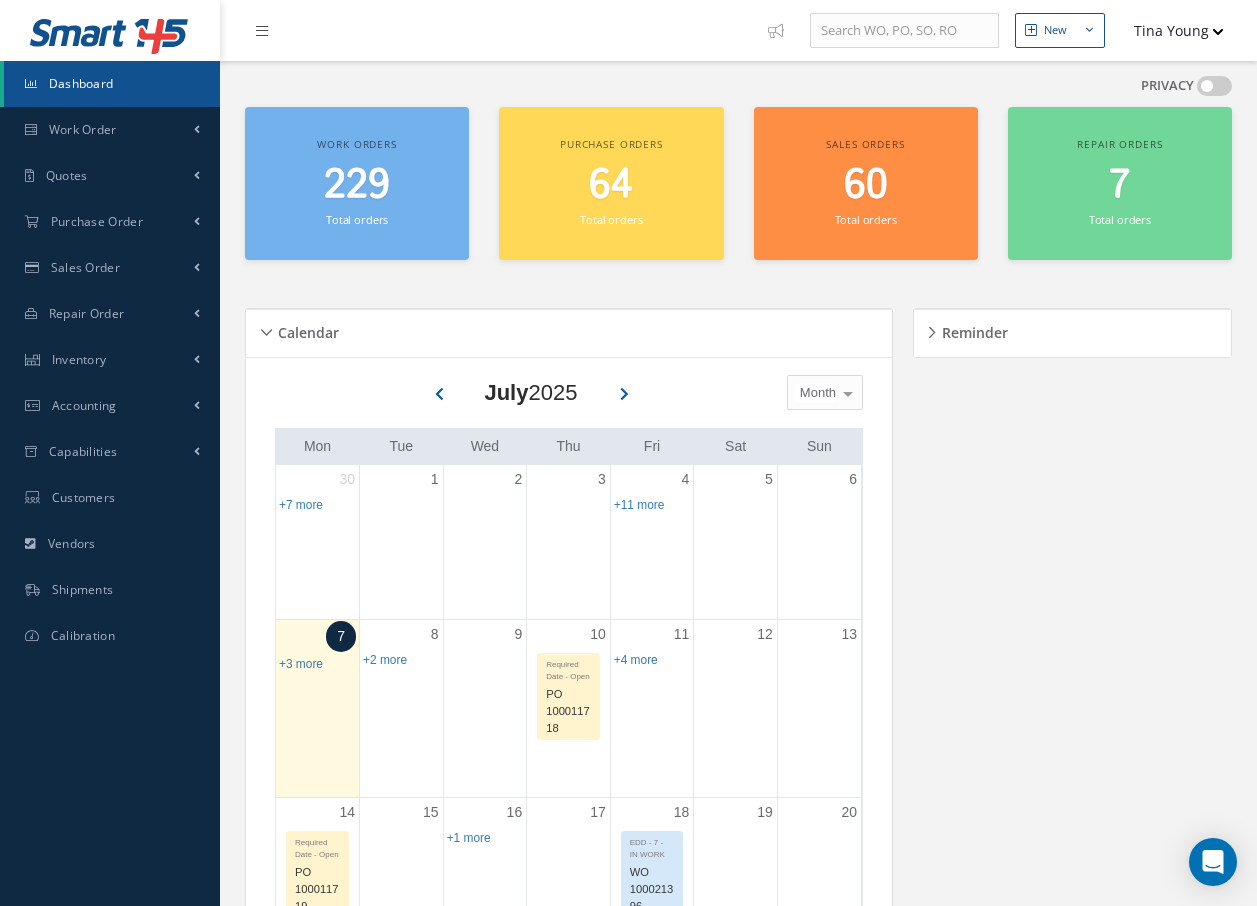 scroll, scrollTop: 0, scrollLeft: 0, axis: both 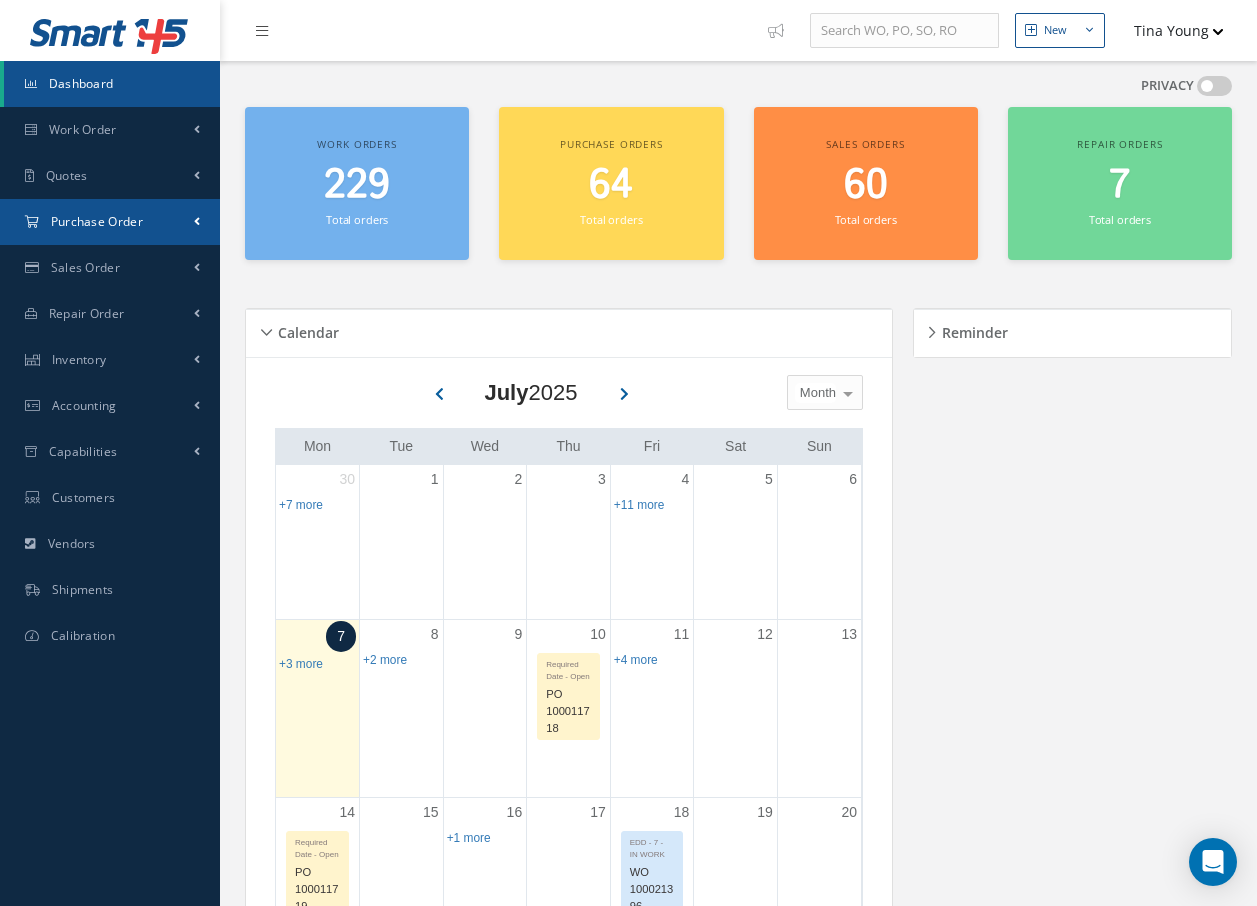 click on "Purchase Order" at bounding box center [83, 129] 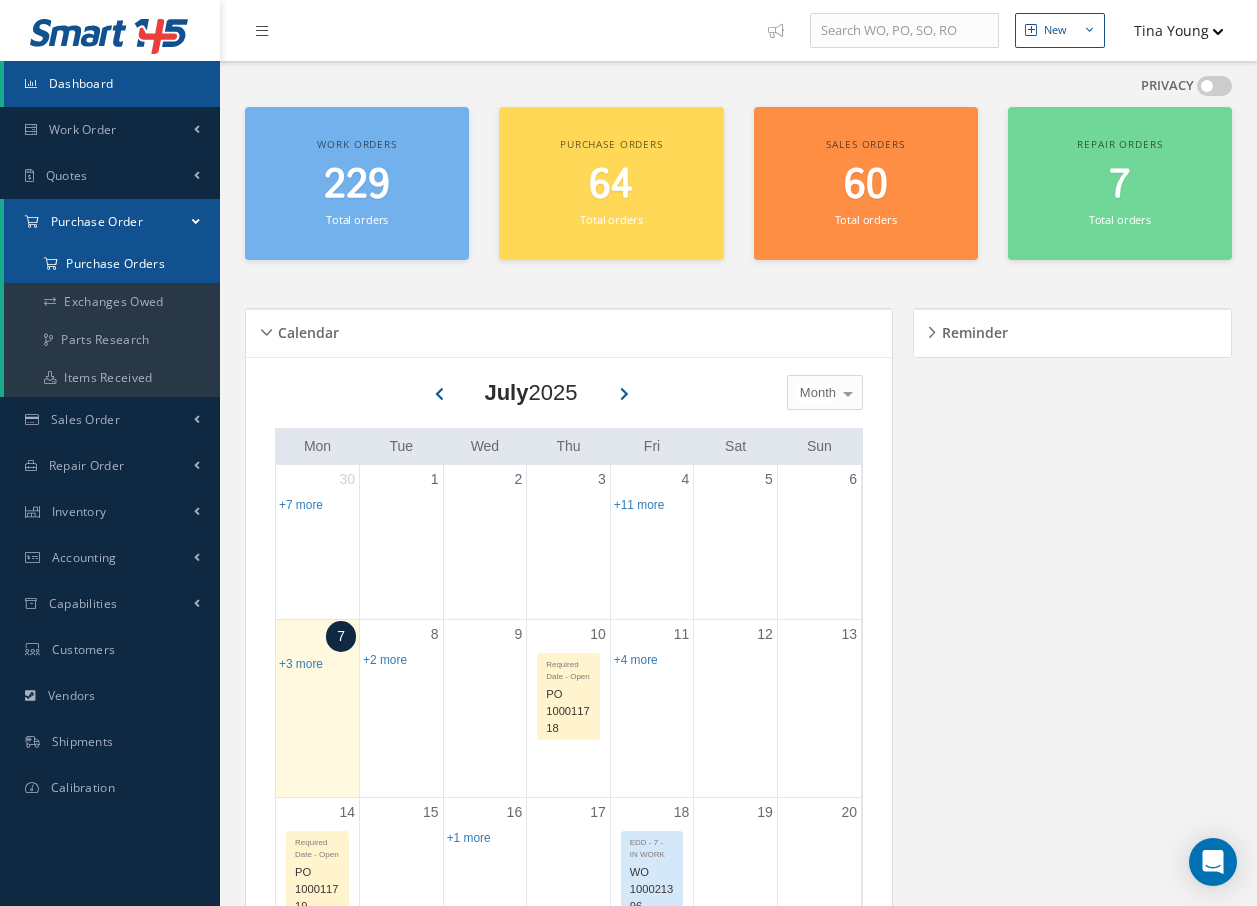 click on "Purchase Orders" at bounding box center [112, 264] 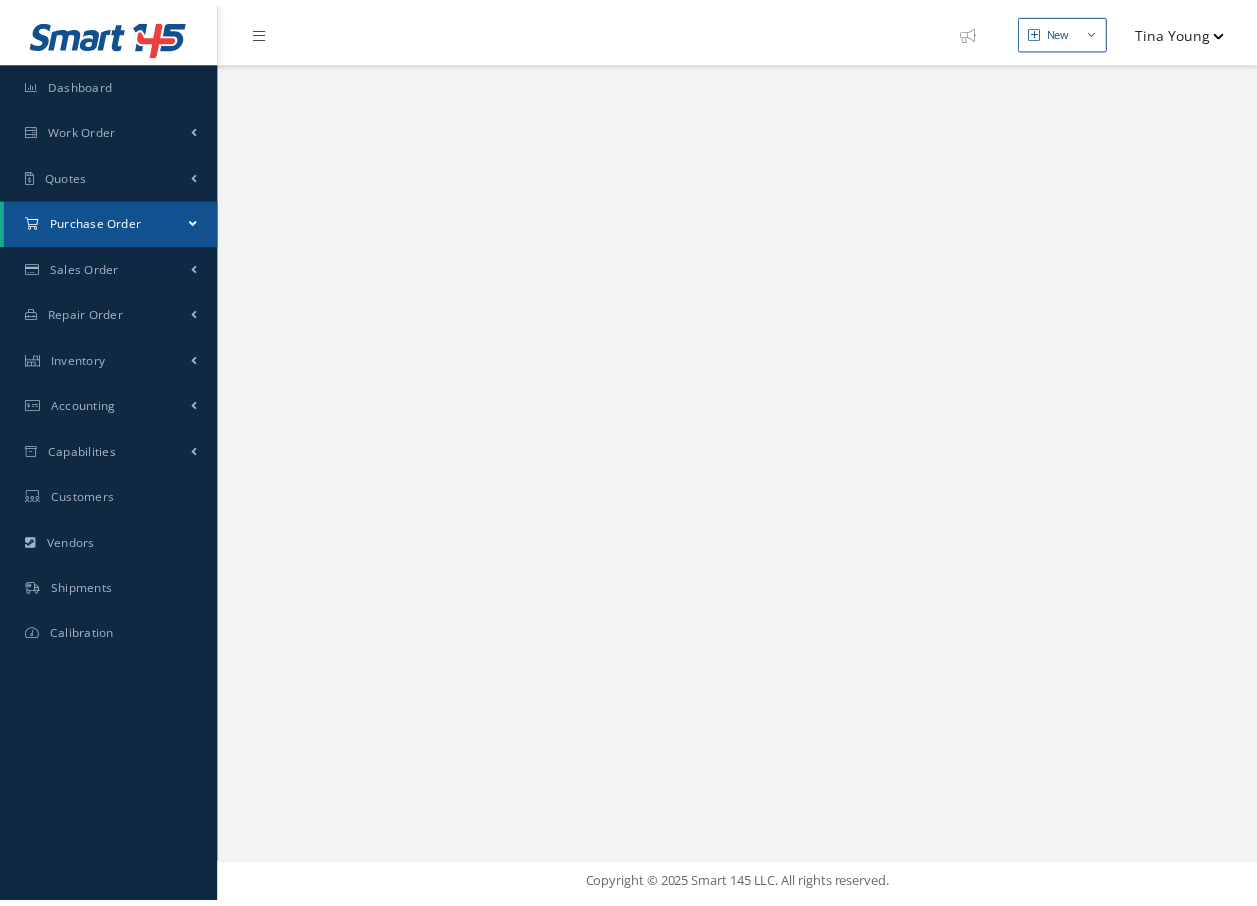 scroll, scrollTop: 0, scrollLeft: 0, axis: both 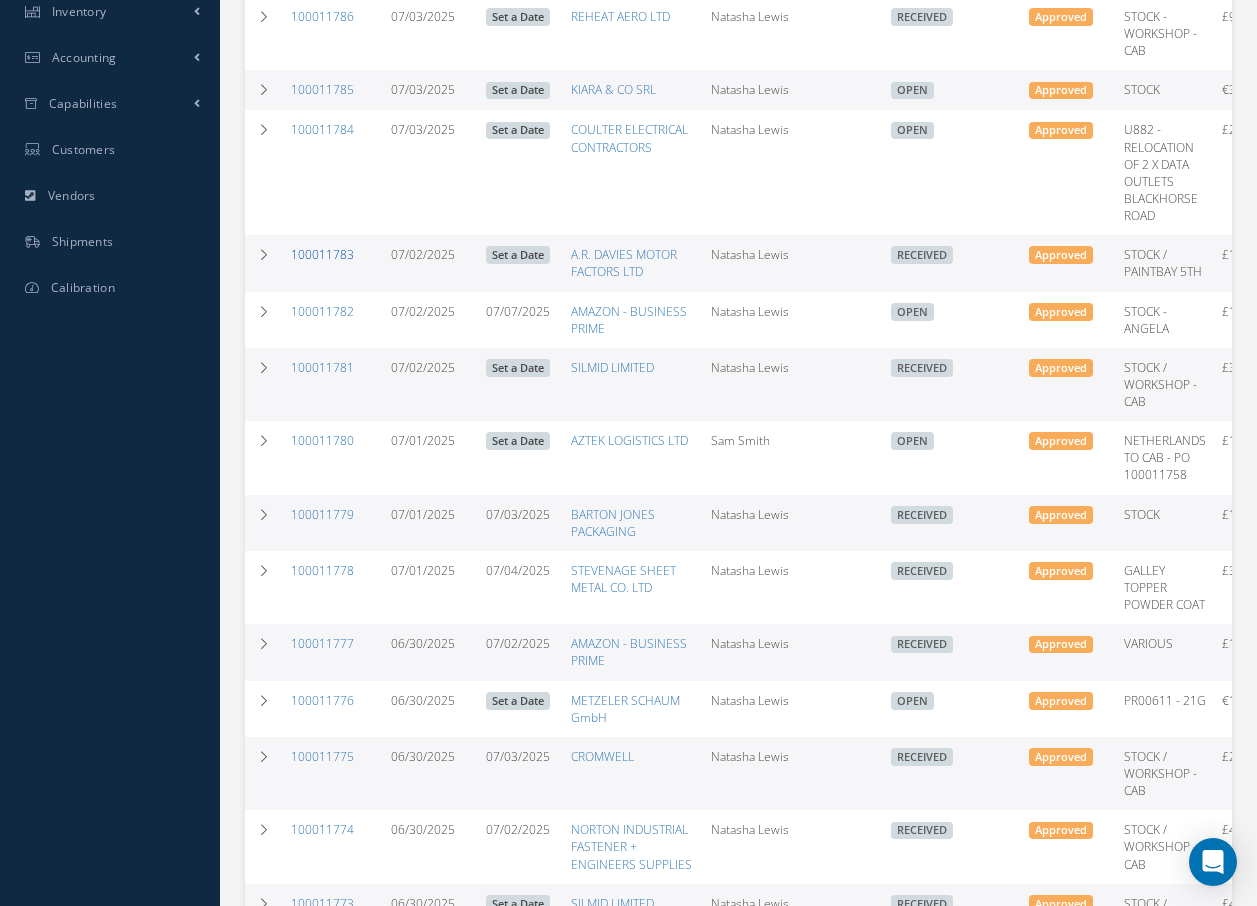 click on "100011783" at bounding box center (322, 254) 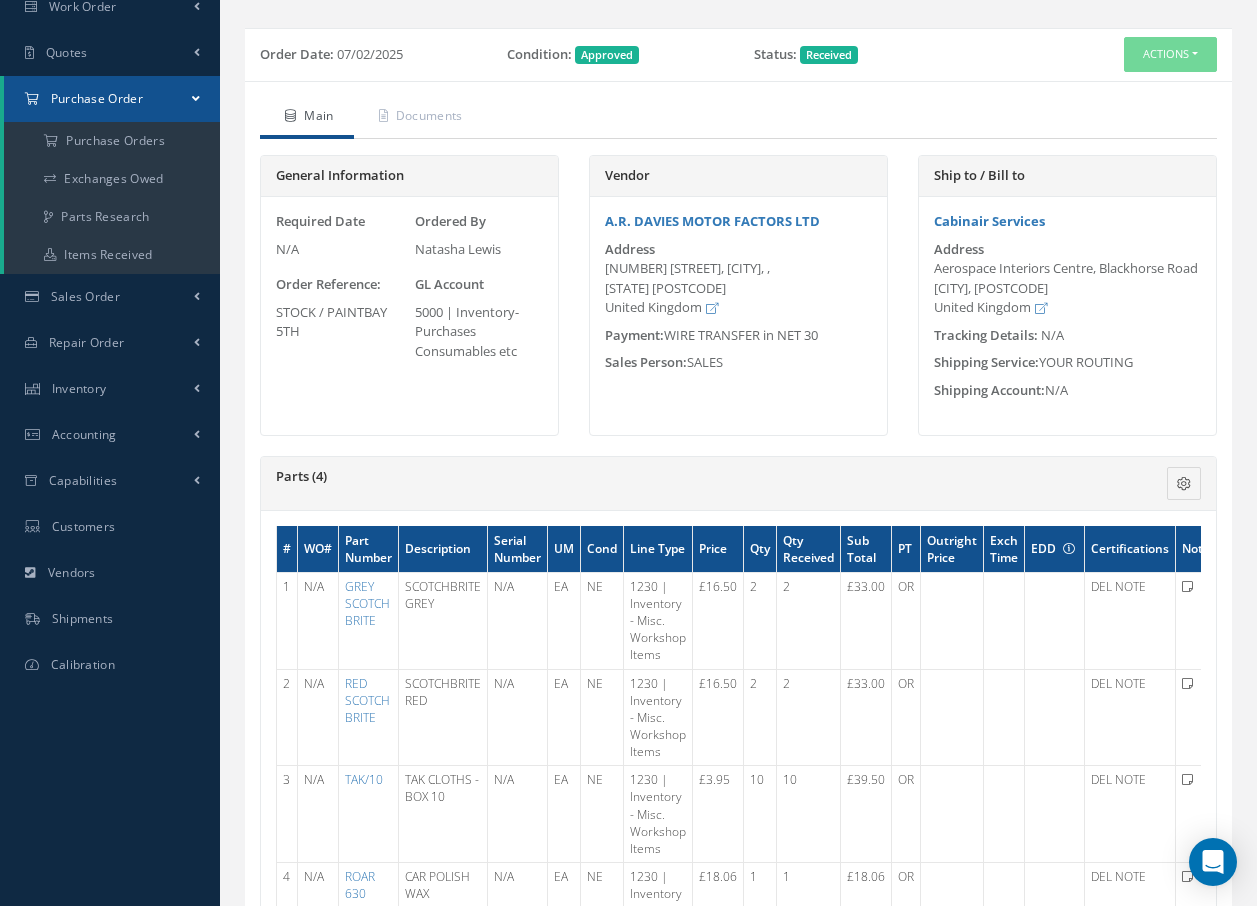 scroll, scrollTop: 500, scrollLeft: 0, axis: vertical 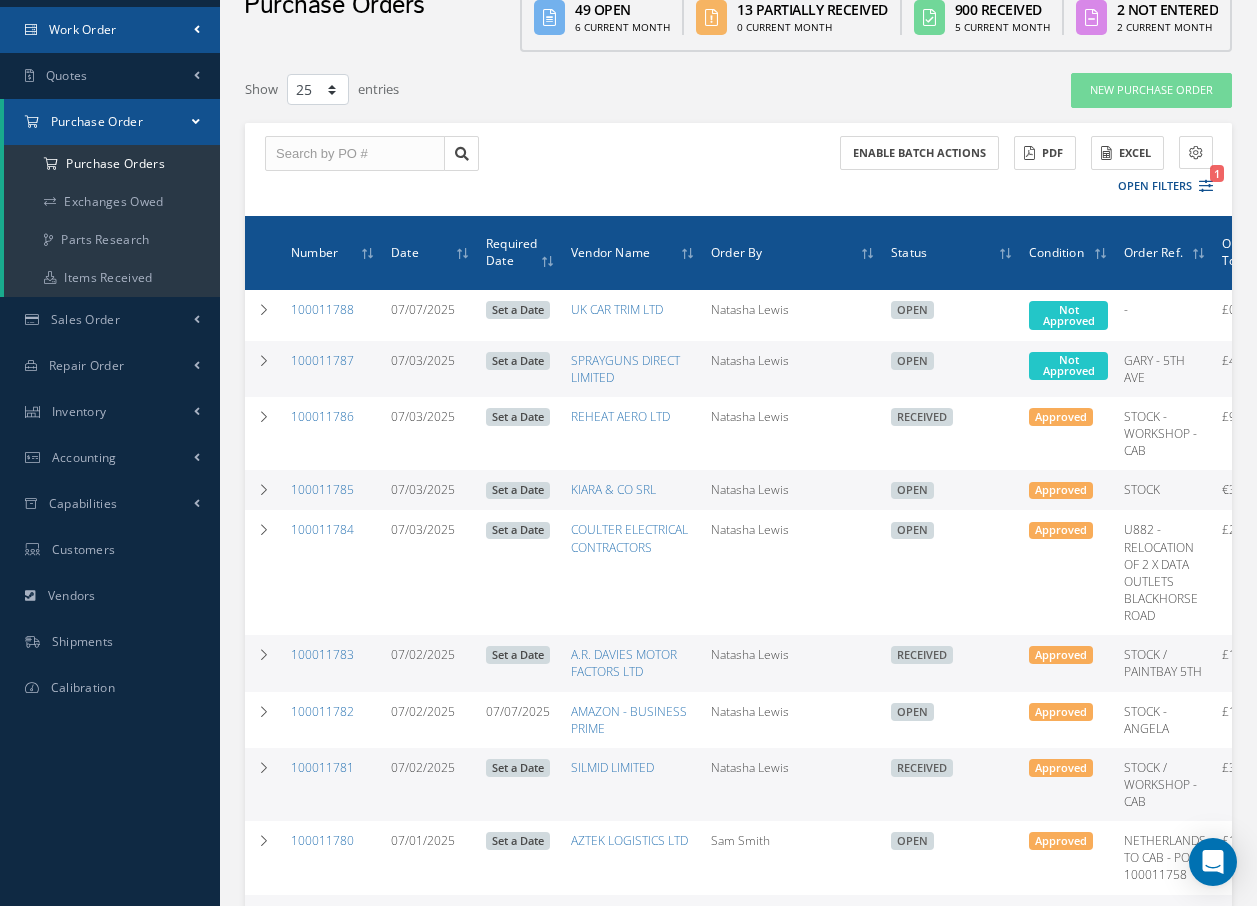 click on "Work Order" at bounding box center [83, 29] 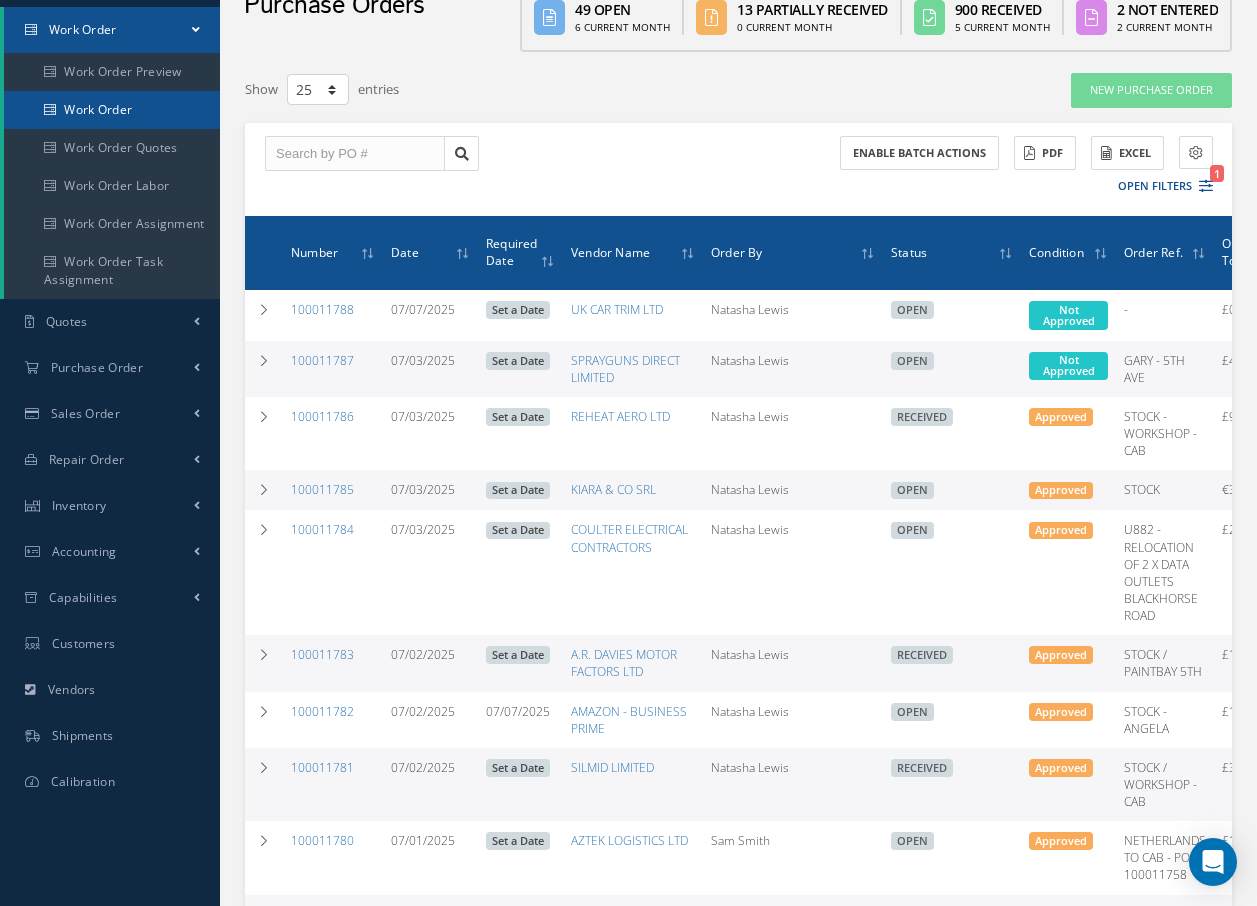 click on "Work Order" at bounding box center (112, 110) 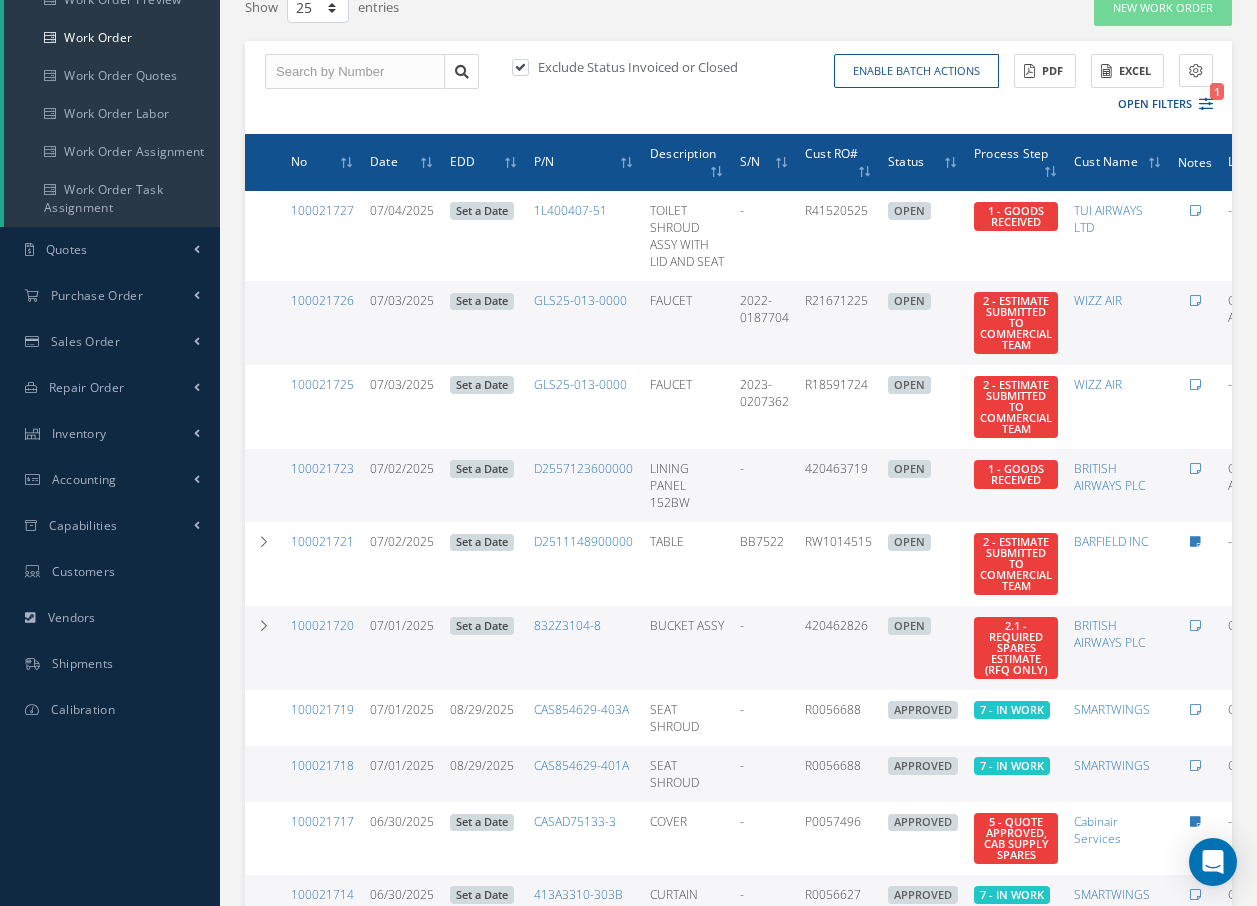 scroll, scrollTop: 200, scrollLeft: 0, axis: vertical 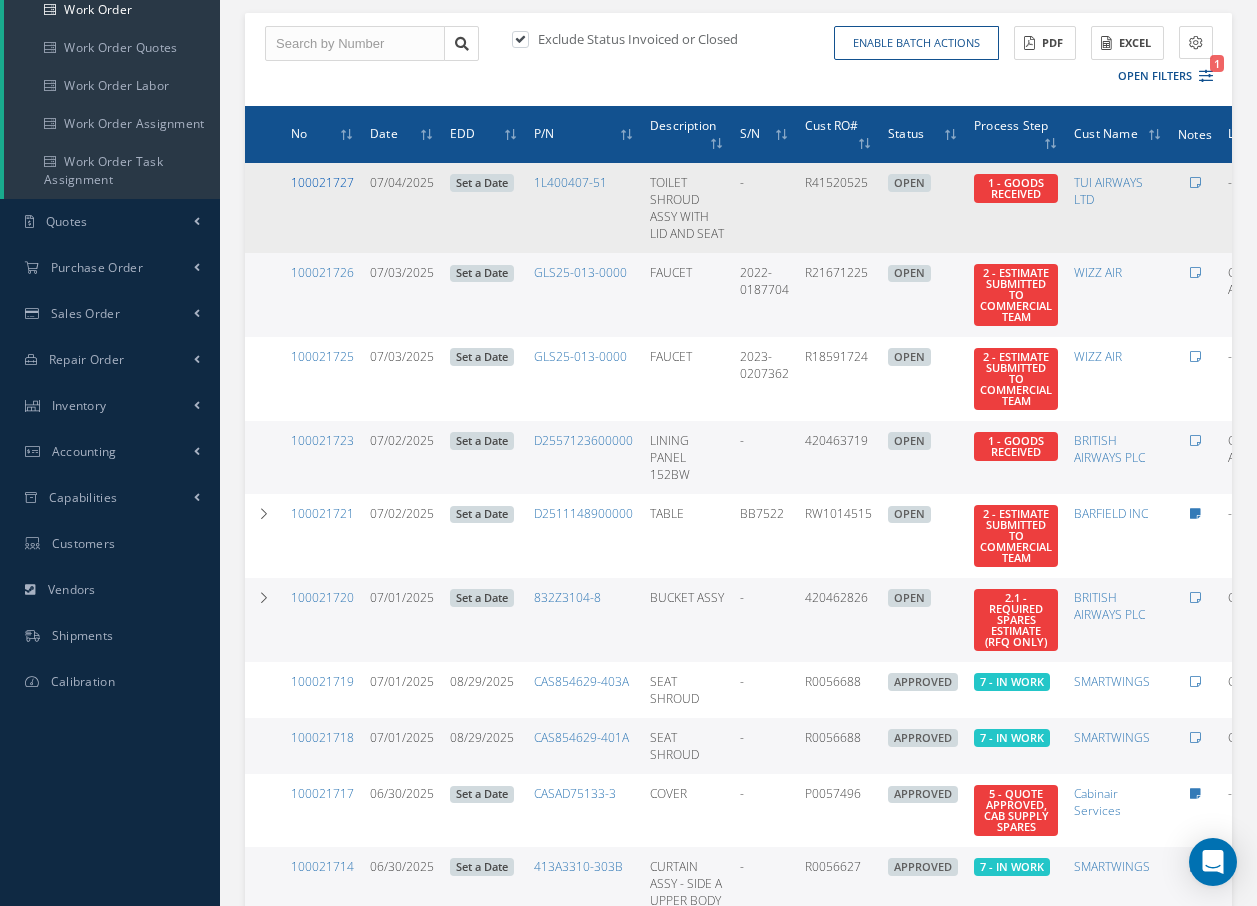 click on "100021727" at bounding box center [322, 182] 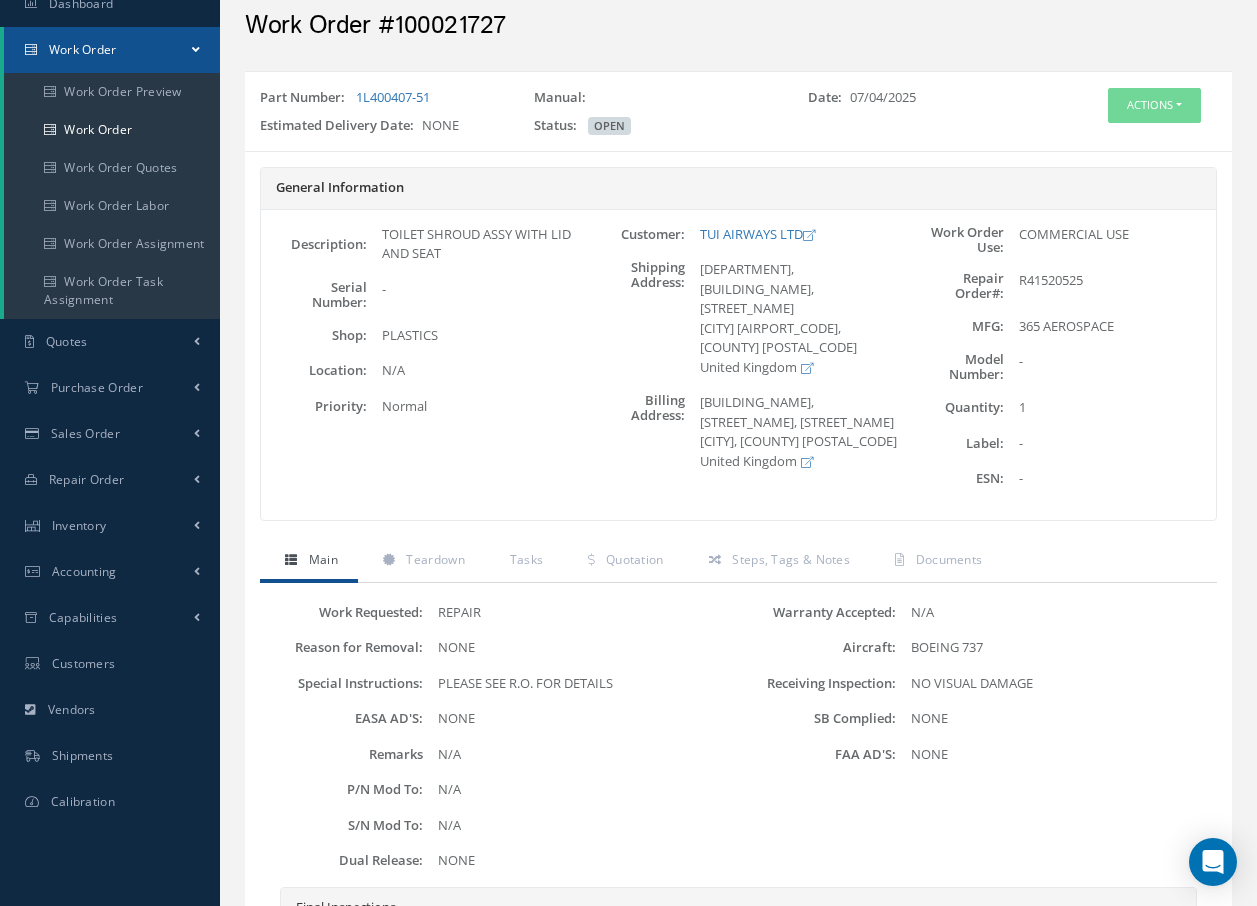 scroll, scrollTop: 0, scrollLeft: 0, axis: both 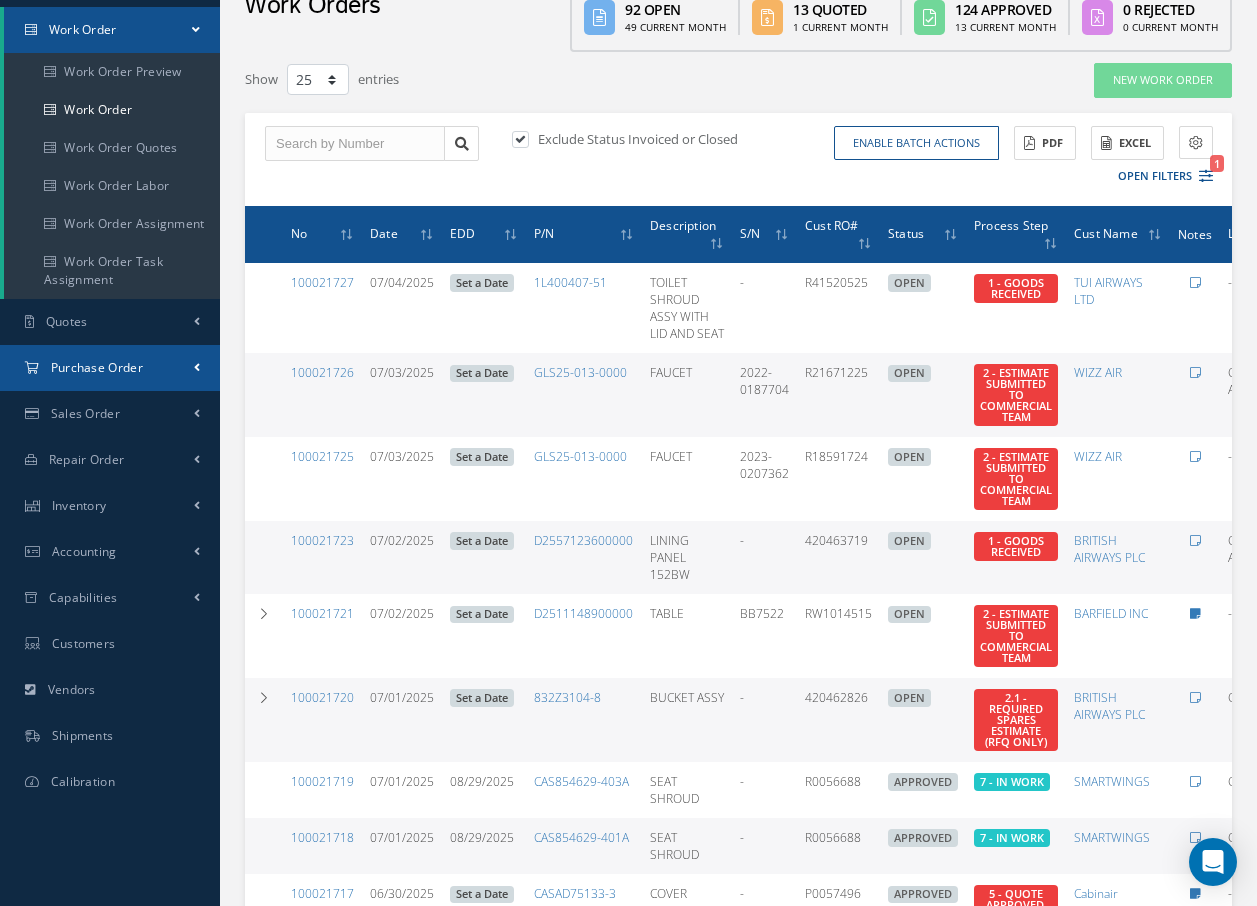 click on "Purchase Order" at bounding box center (83, 29) 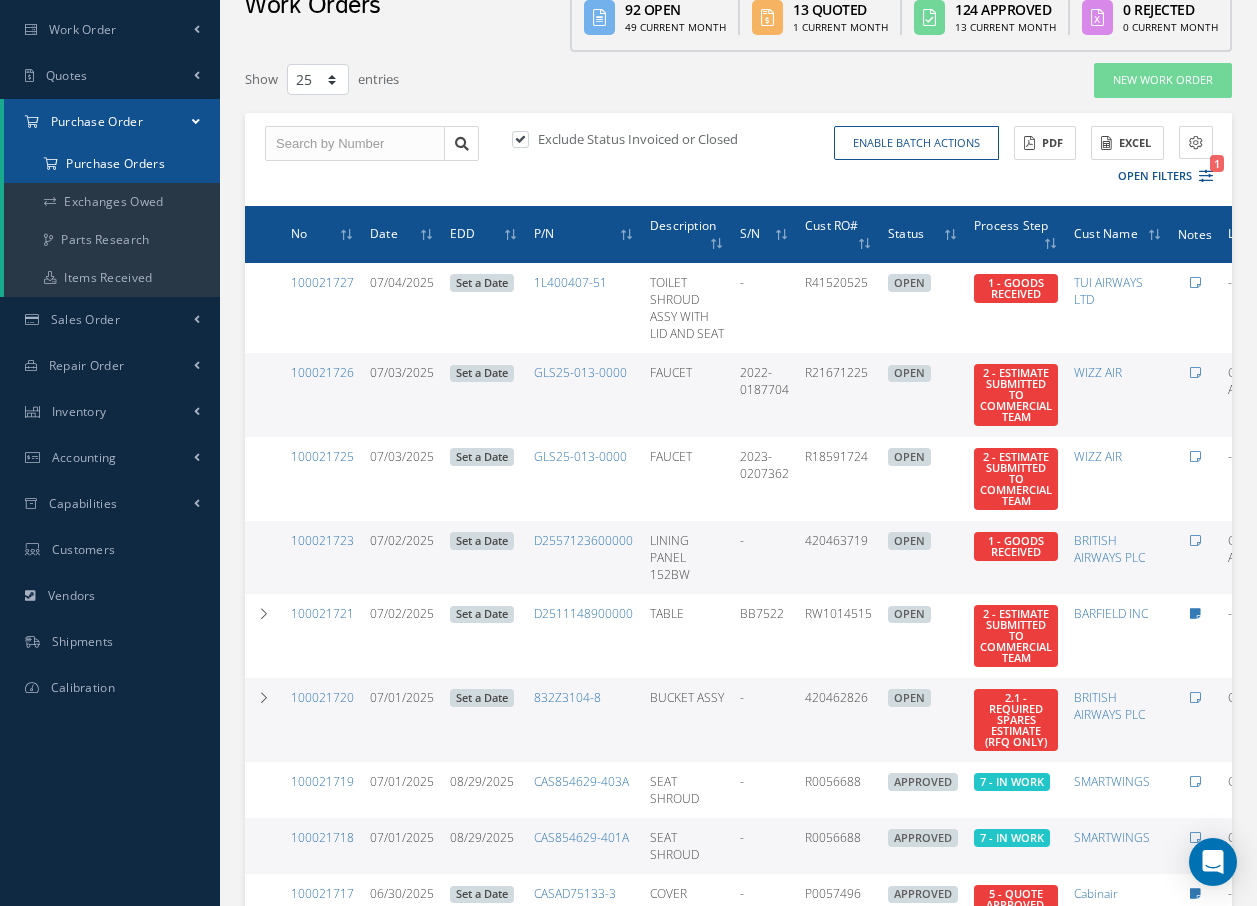 click on "Purchase Orders" at bounding box center (112, 164) 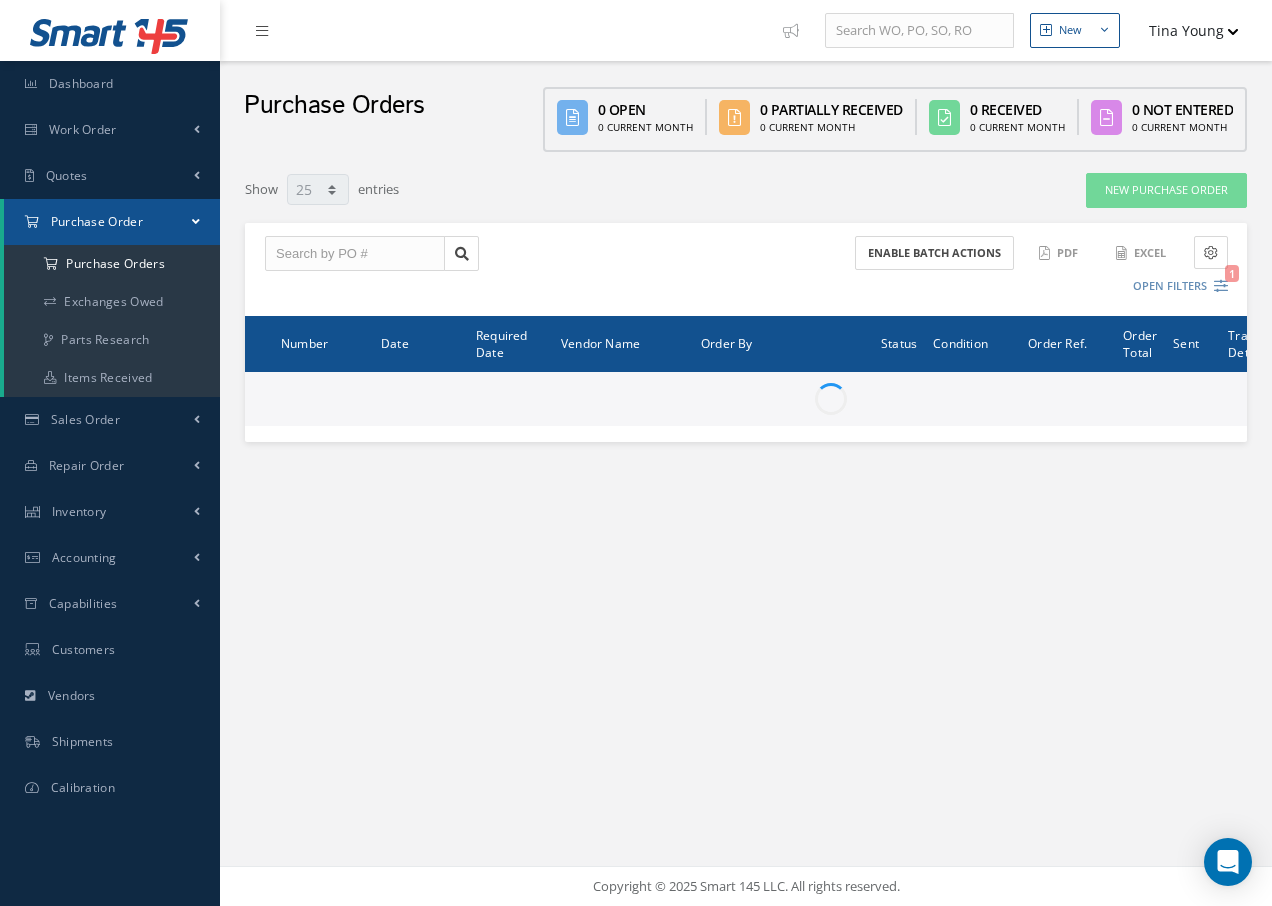 scroll, scrollTop: 0, scrollLeft: 0, axis: both 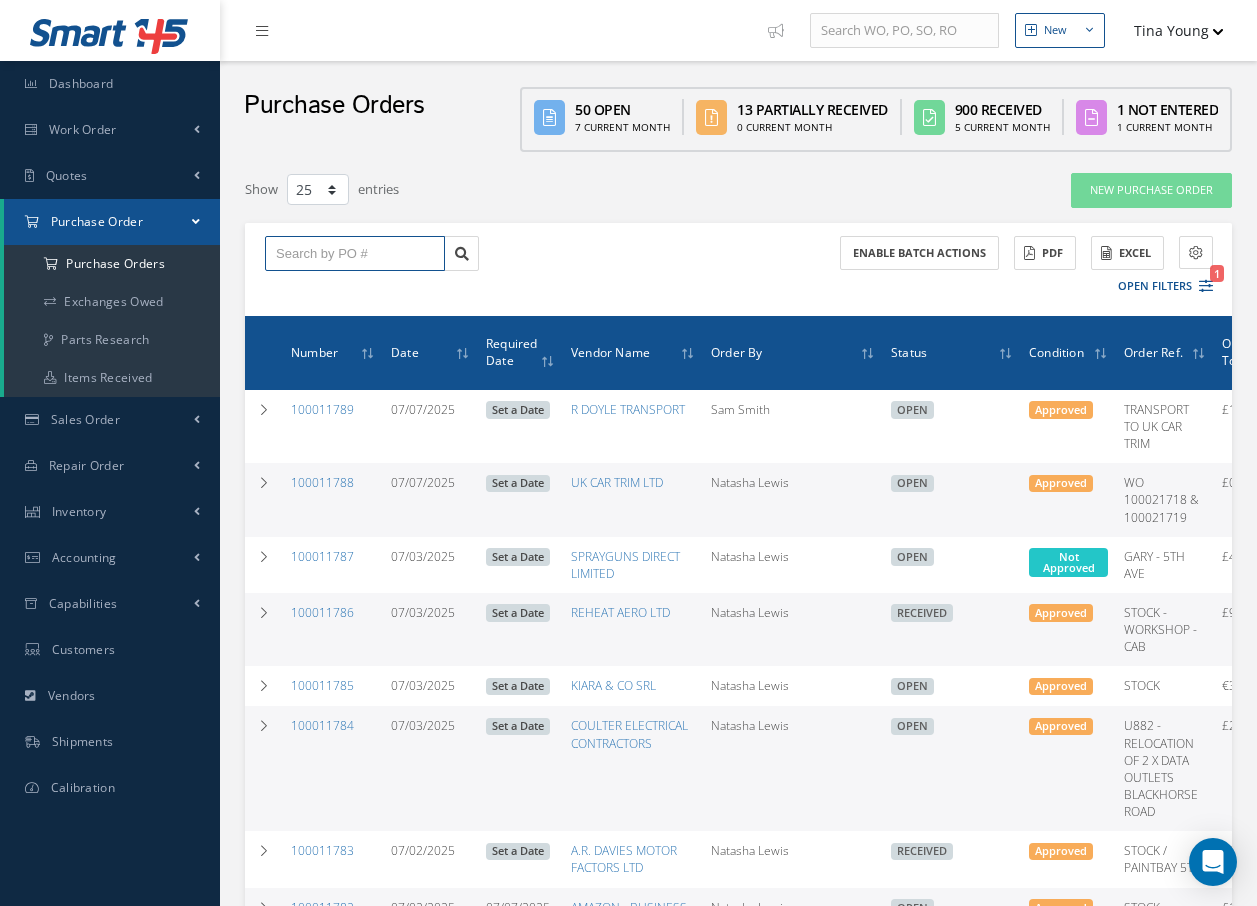click at bounding box center (355, 254) 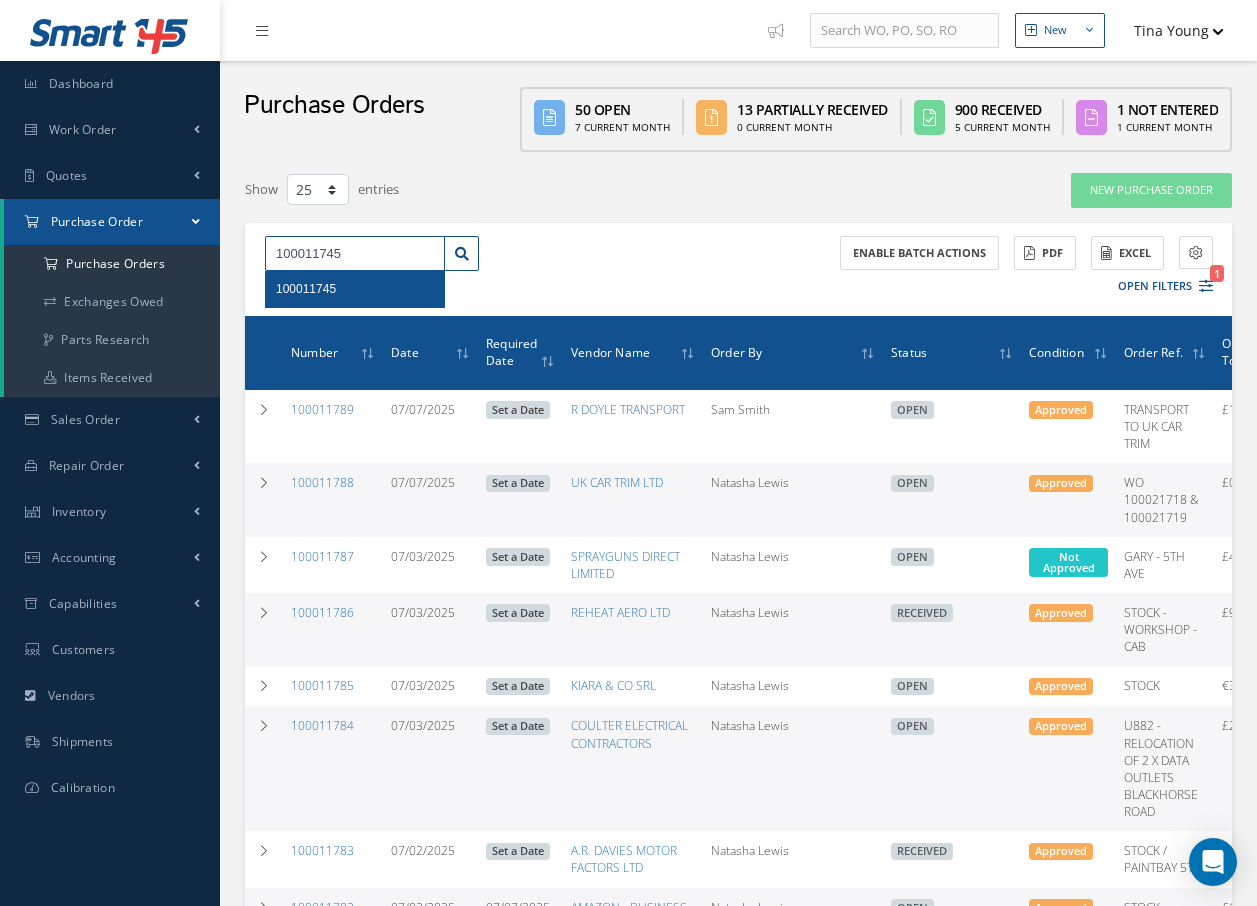 type on "100011745" 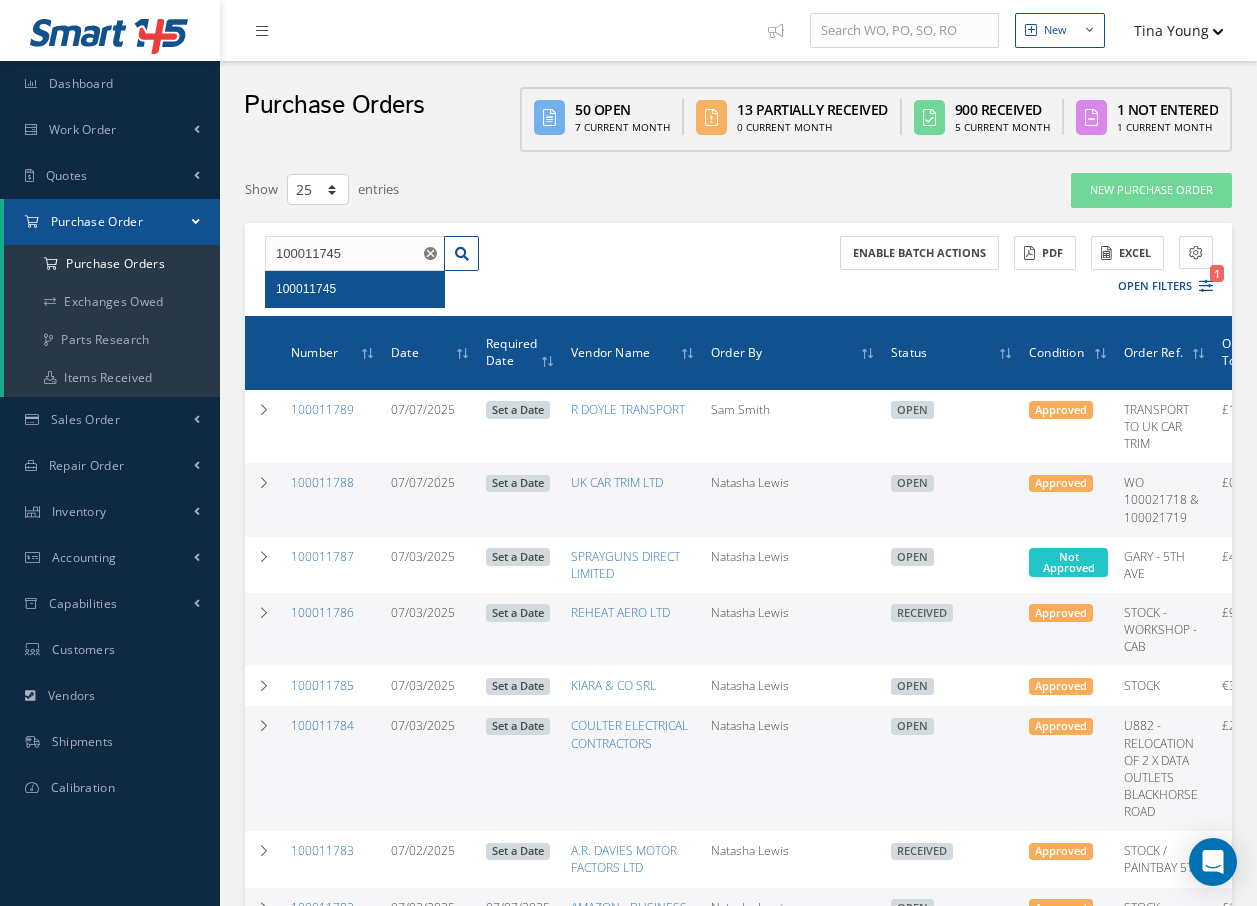 click on "100011745" at bounding box center [355, 289] 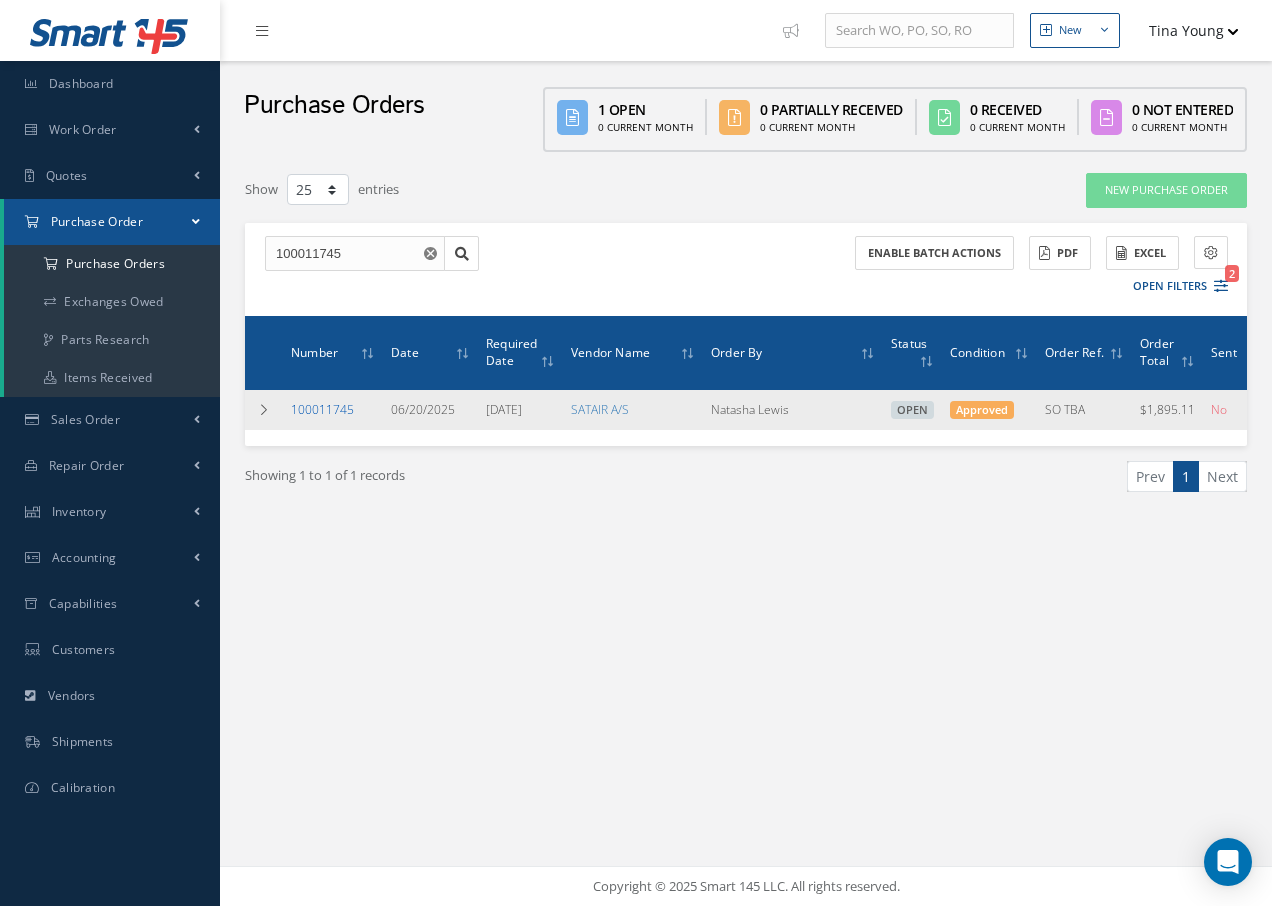 click on "100011745" at bounding box center (322, 409) 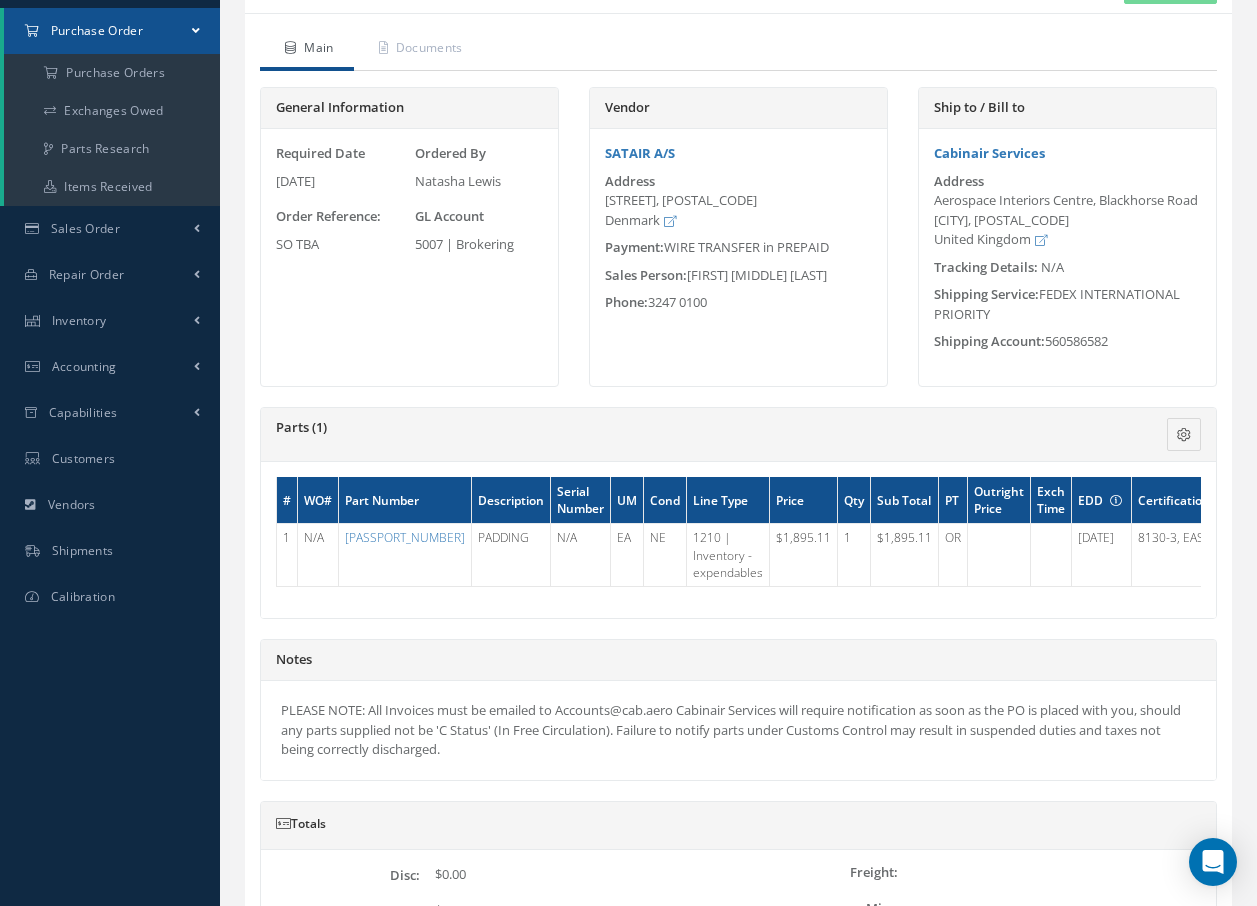 scroll, scrollTop: 220, scrollLeft: 0, axis: vertical 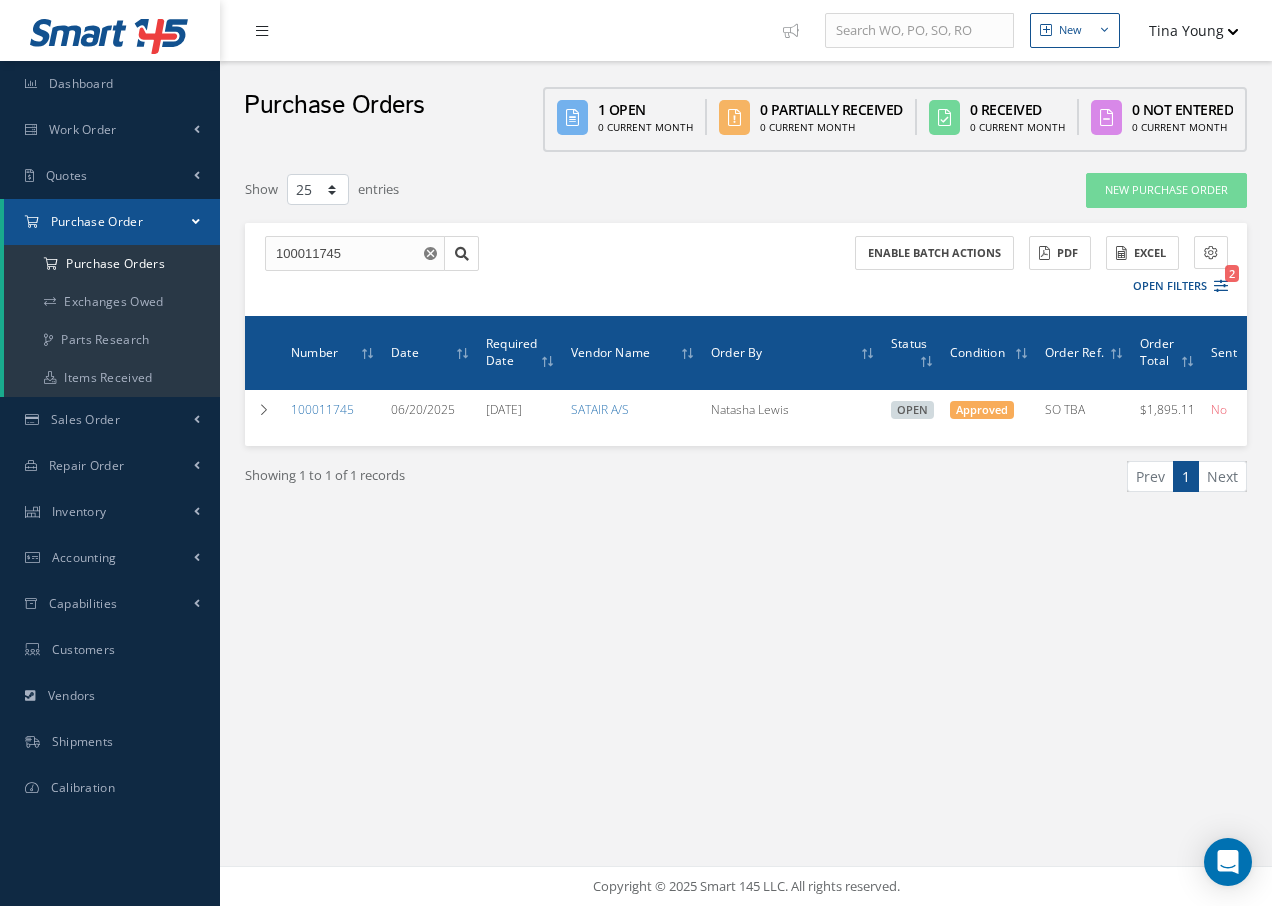 click at bounding box center (267, 30) 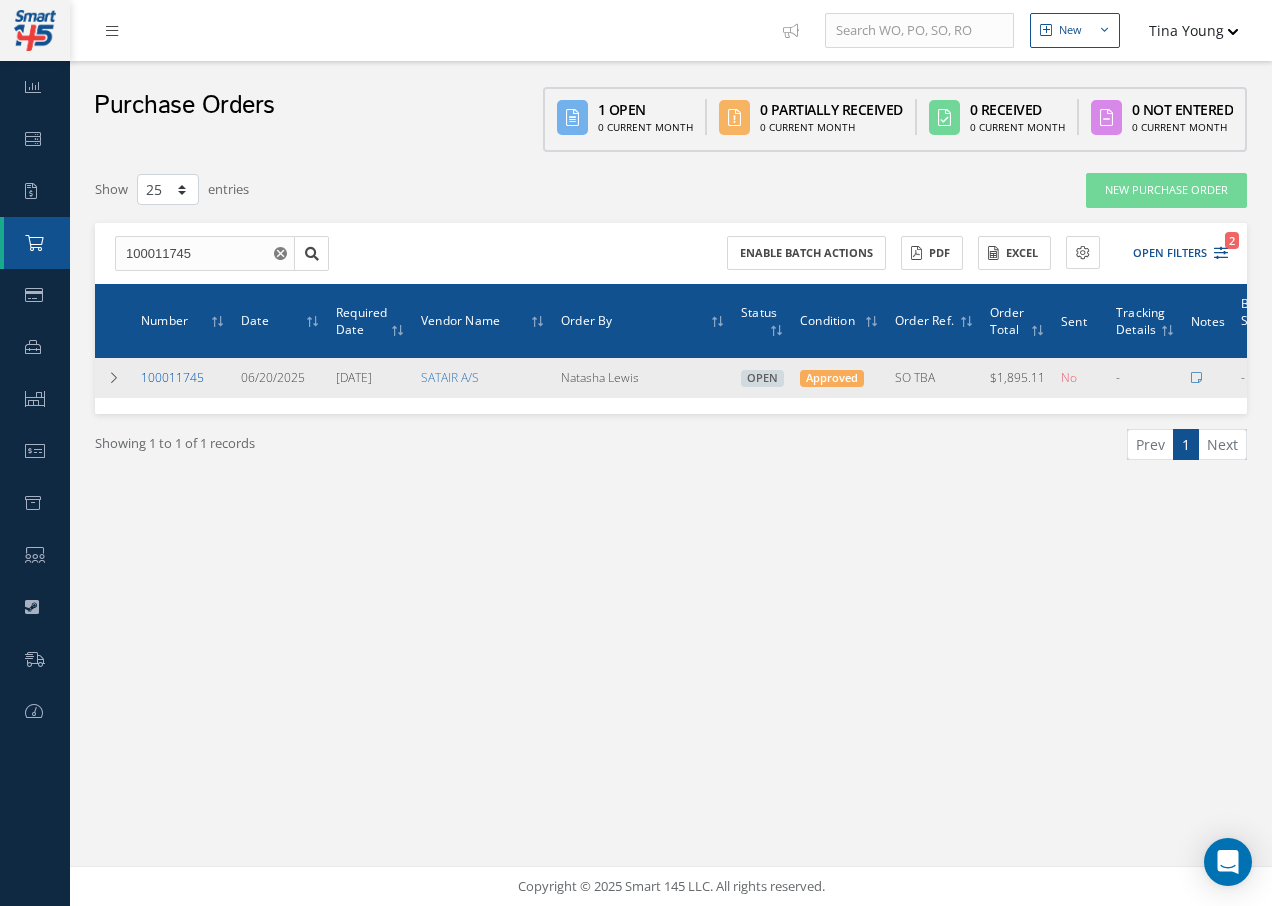 click on "100011745" at bounding box center (172, 377) 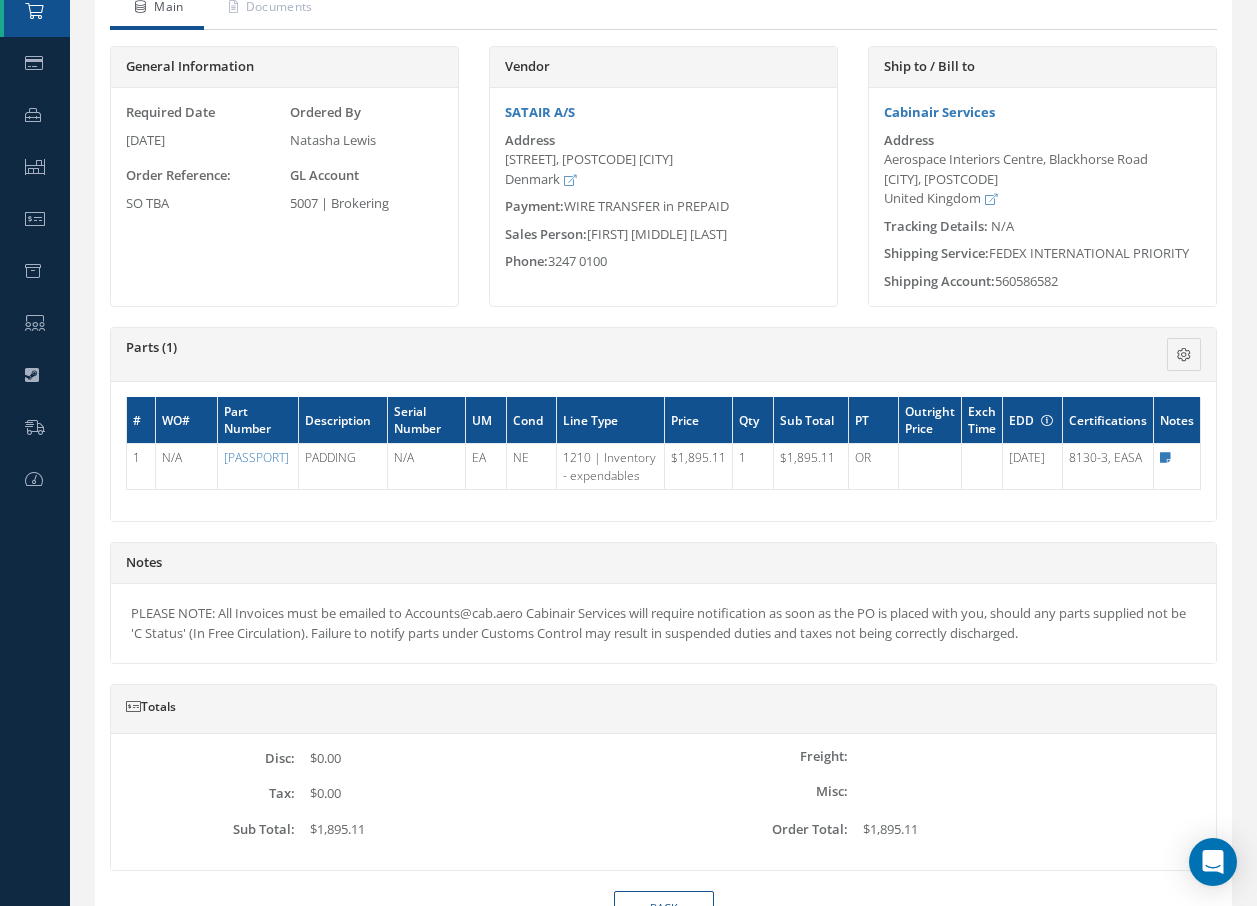 scroll, scrollTop: 48, scrollLeft: 0, axis: vertical 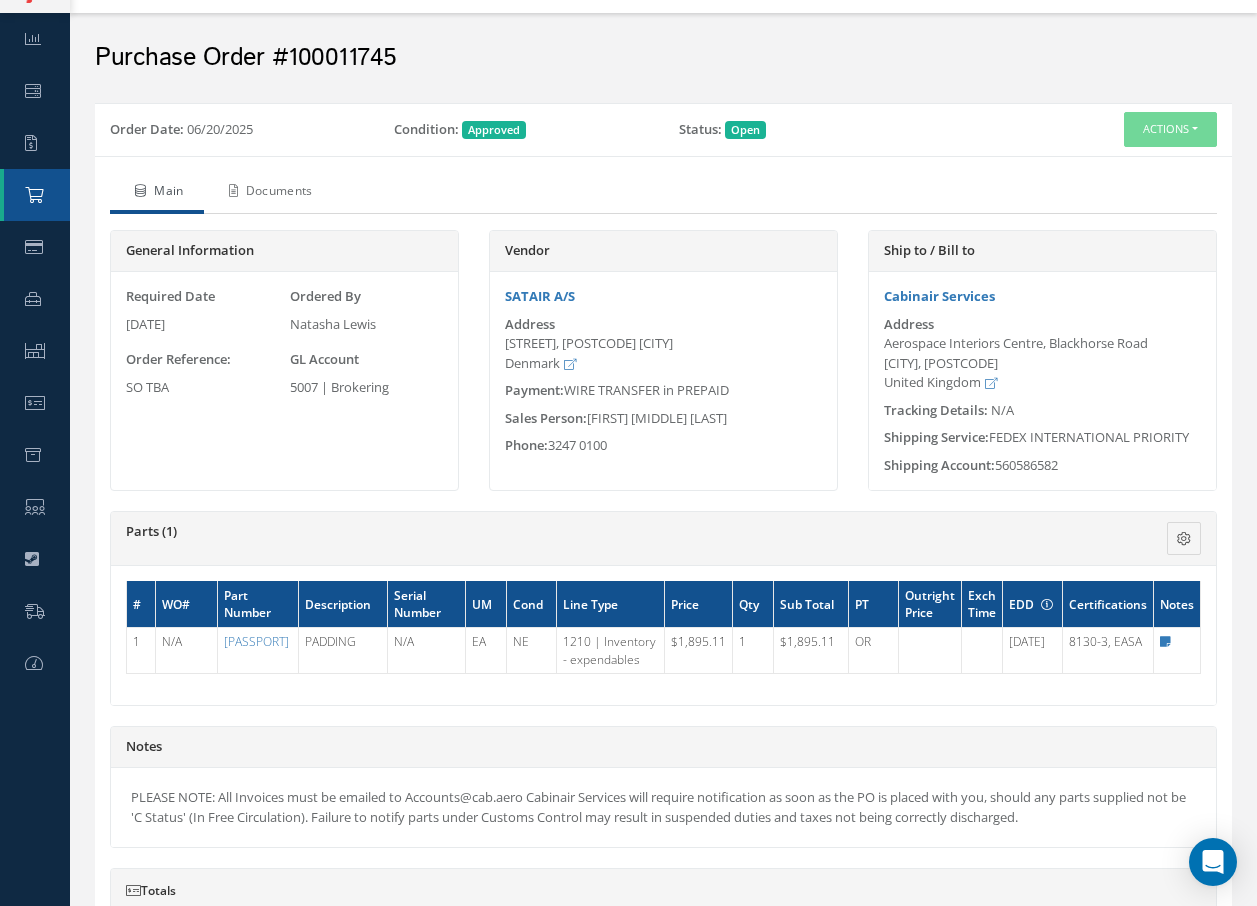 click on "Documents" at bounding box center (268, 193) 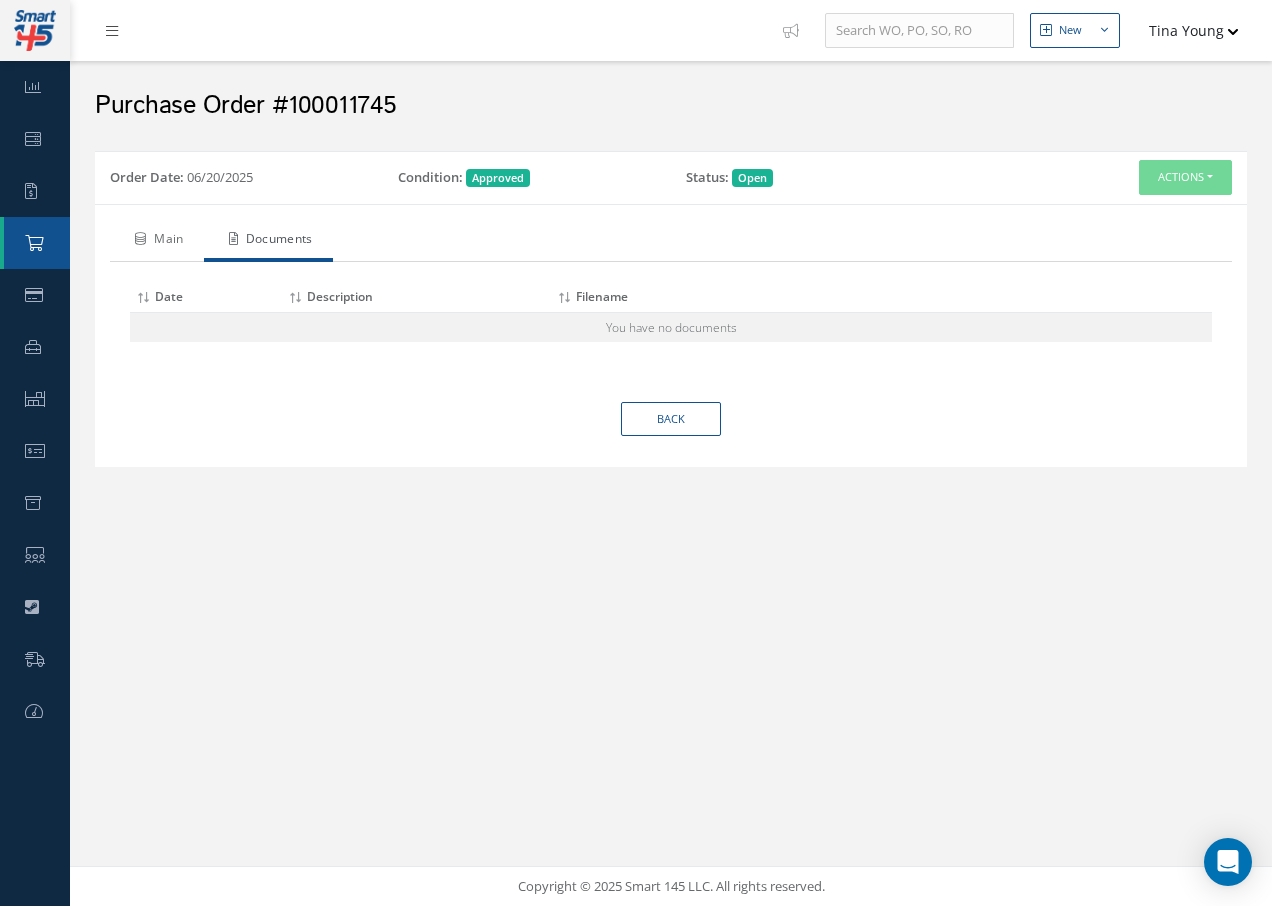 click on "Main" at bounding box center (157, 241) 